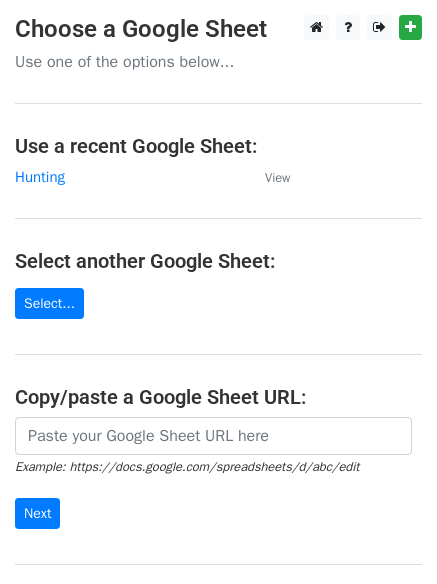scroll, scrollTop: 0, scrollLeft: 0, axis: both 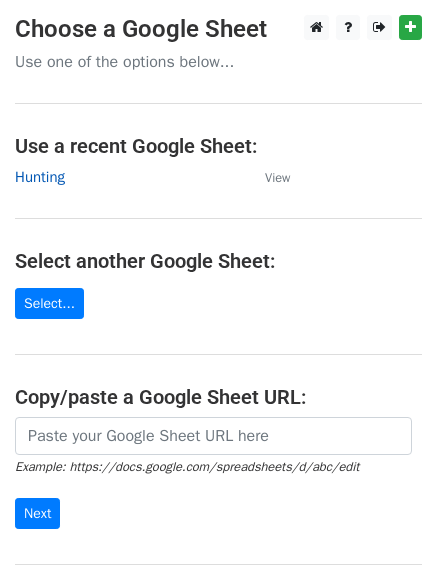 click on "Hunting" at bounding box center (40, 177) 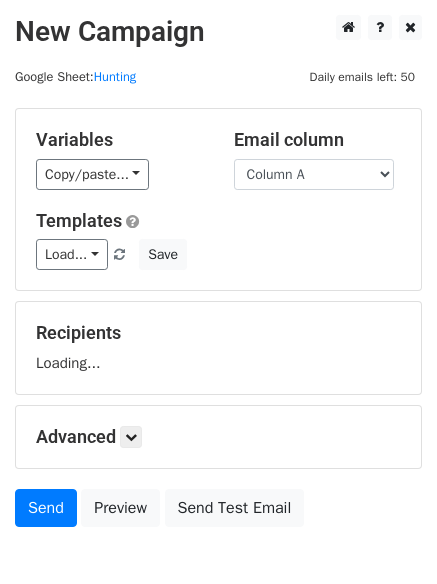 scroll, scrollTop: 0, scrollLeft: 0, axis: both 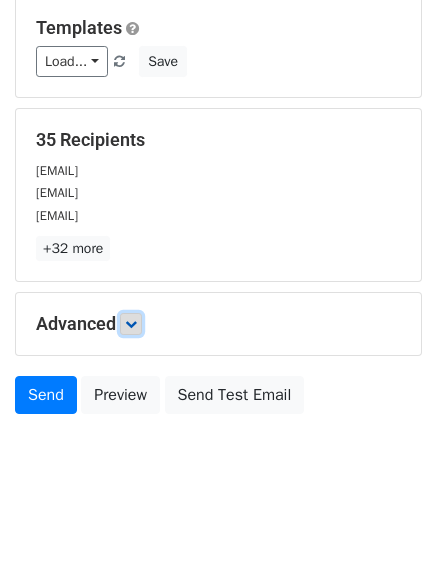 click at bounding box center (131, 324) 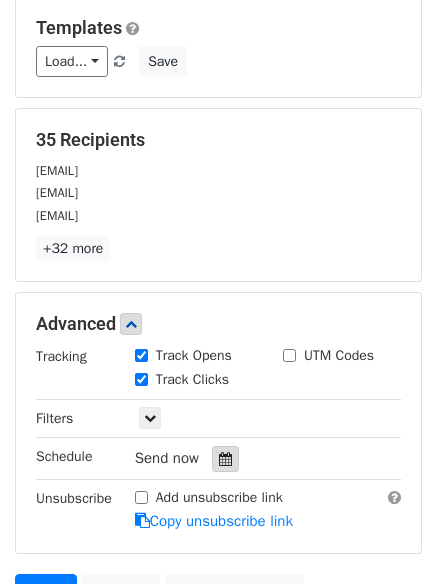 click at bounding box center (225, 459) 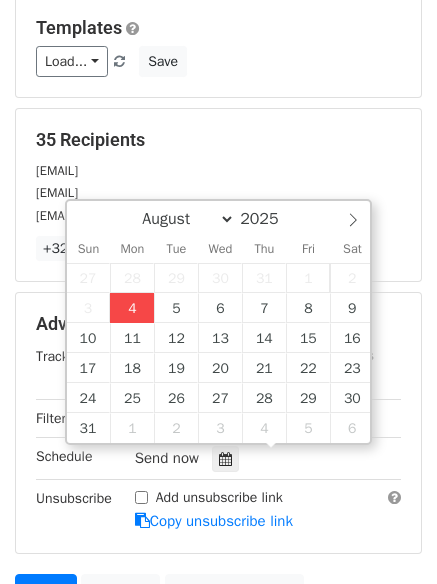 type on "2025-08-04 15:24" 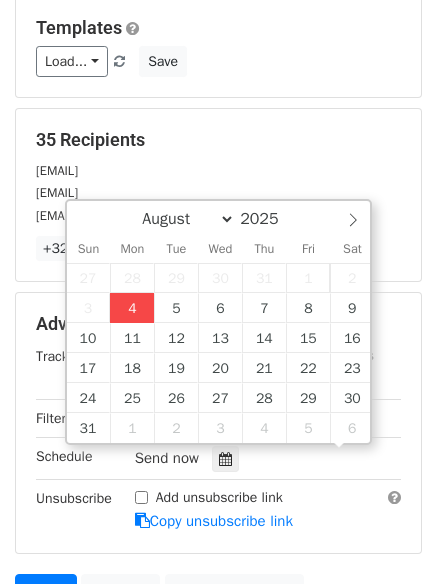 scroll, scrollTop: 1, scrollLeft: 0, axis: vertical 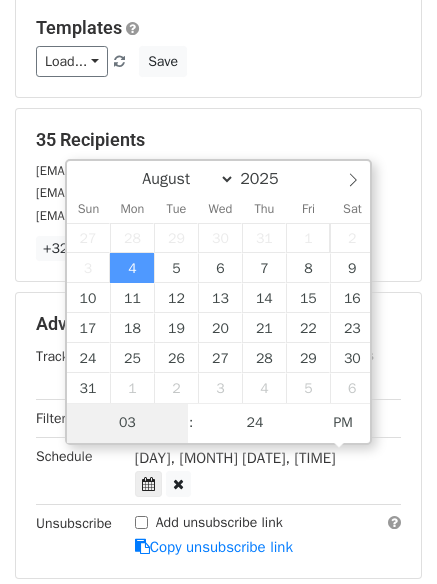 type on "4" 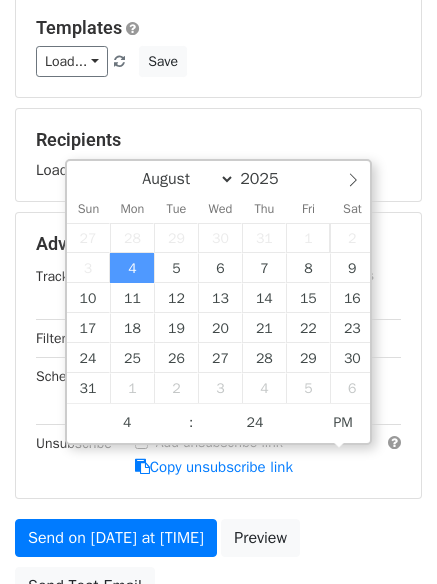 type on "2025-08-04 16:24" 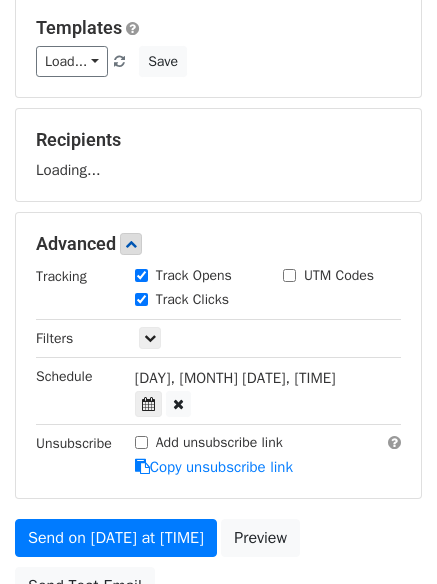 click on "Send on Aug 4 at 3:24pm
Preview
Send Test Email" at bounding box center [218, 567] 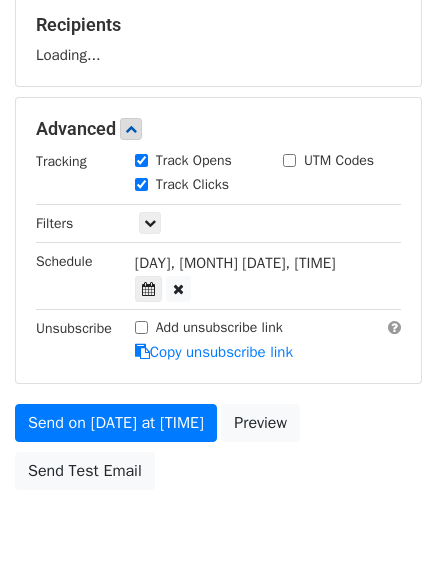 scroll, scrollTop: 357, scrollLeft: 0, axis: vertical 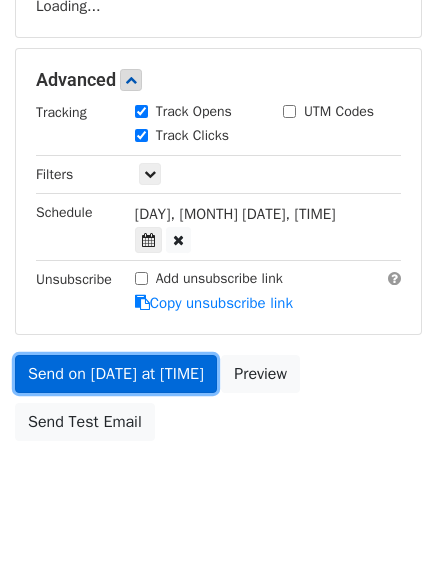 click on "Send on Aug 4 at 4:24pm" at bounding box center (116, 374) 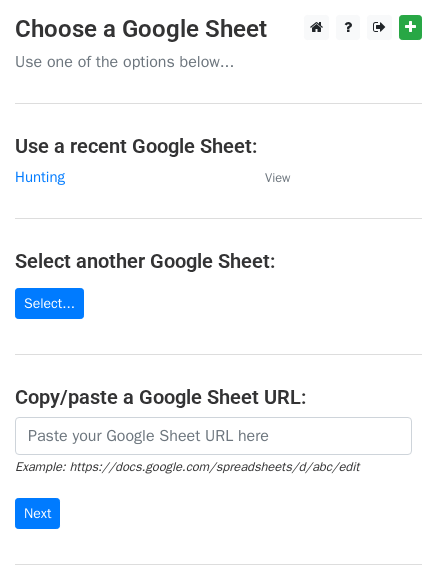 scroll, scrollTop: 0, scrollLeft: 0, axis: both 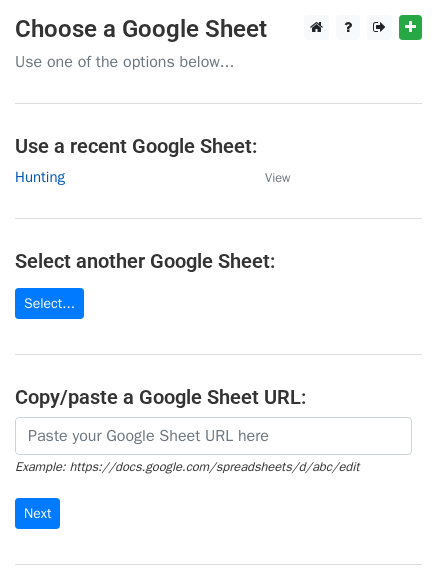 click on "Hunting" at bounding box center (40, 177) 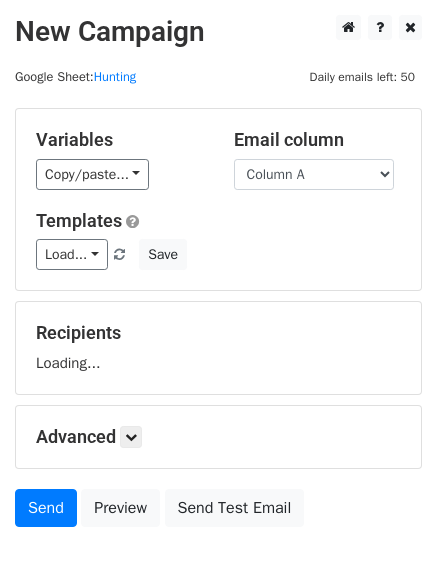 scroll, scrollTop: 0, scrollLeft: 0, axis: both 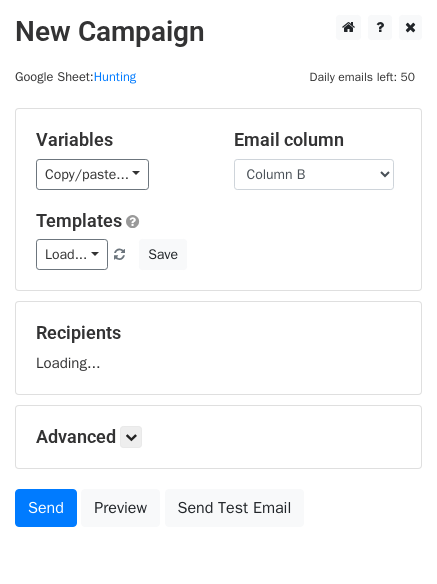 click on "Column A
Column B
Column C" at bounding box center (314, 174) 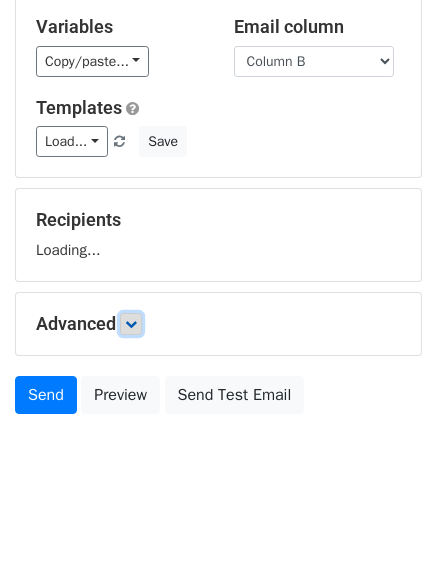 click at bounding box center (131, 324) 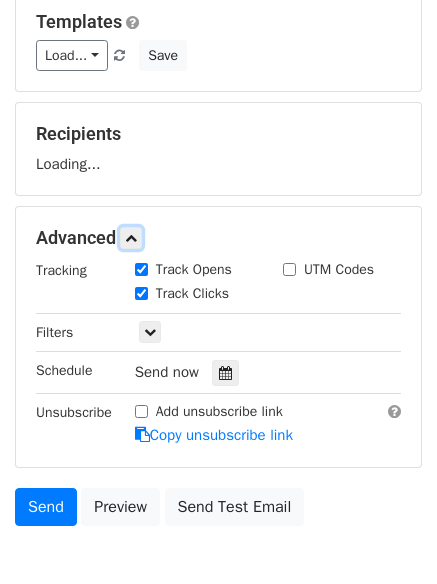 scroll, scrollTop: 292, scrollLeft: 0, axis: vertical 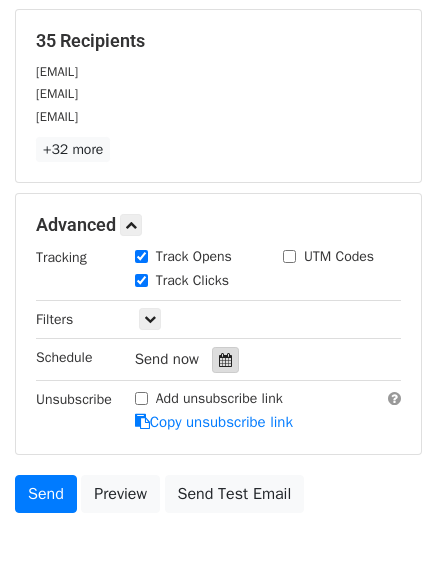 click at bounding box center (225, 360) 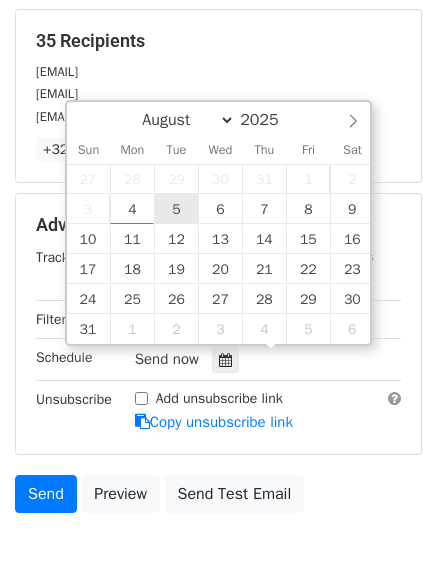 type on "2025-08-05 12:00" 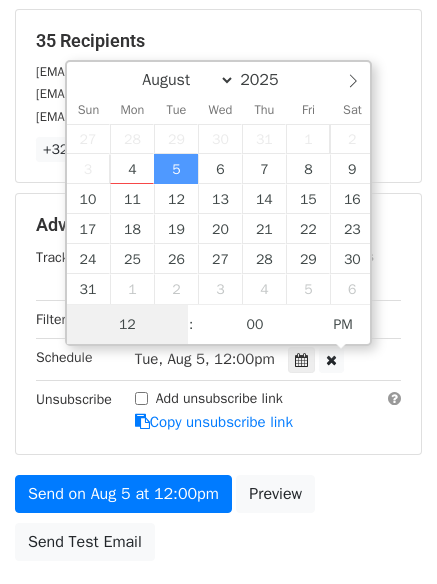 scroll, scrollTop: 1, scrollLeft: 0, axis: vertical 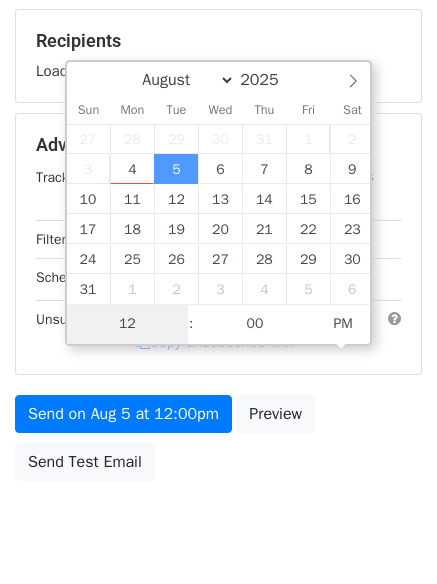 type on "5" 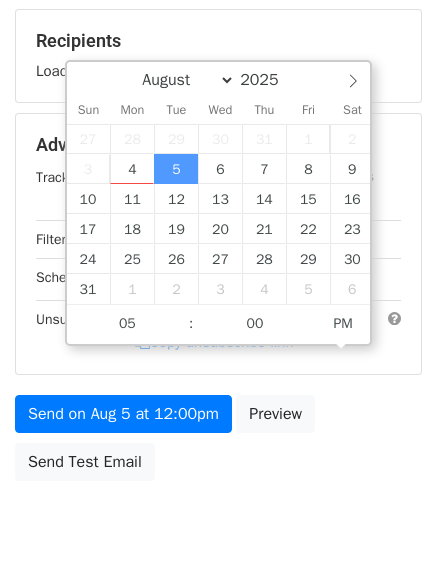 click on "New Campaign
Daily emails left: 50
Google Sheet:
Hunting
Variables
Copy/paste...
{{Column A}}
{{Column B}}
{{Column C}}
Email column
Column A
Column B
Column C
Templates
Load...
No templates saved
Save
Recipients Loading...
Advanced
Tracking
Track Opens
UTM Codes
Track Clicks
Filters
Only include spreadsheet rows that match the following filters:
Schedule
Tue, Aug 5, 12:00pm
2025-08-05 17:00
Unsubscribe
Add unsubscribe link
Copy unsubscribe link
Send on Aug 5 at 12:00pm
Preview
Send Test Email
August September October November December 2025
Sun Mon Tue Wed Thu Fri Sat
27 28 29 30 31" at bounding box center [218, 147] 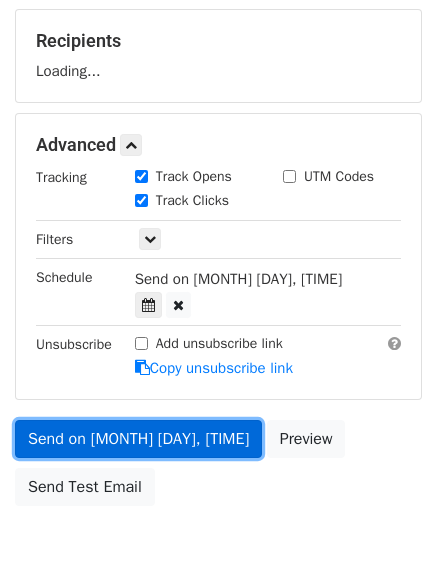click on "Send on Aug 5 at 5:00pm" at bounding box center [138, 439] 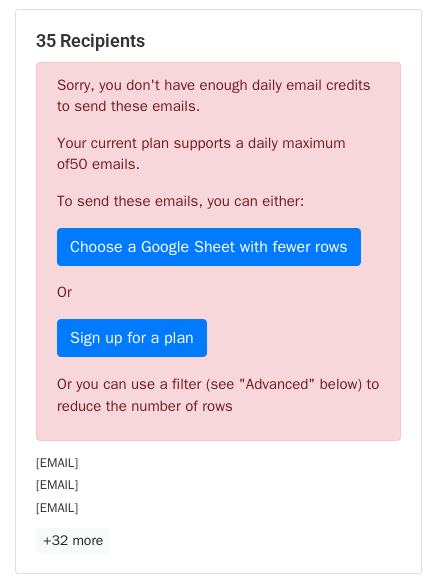 click on "info@wisemedicalbilling.com" at bounding box center [218, 507] 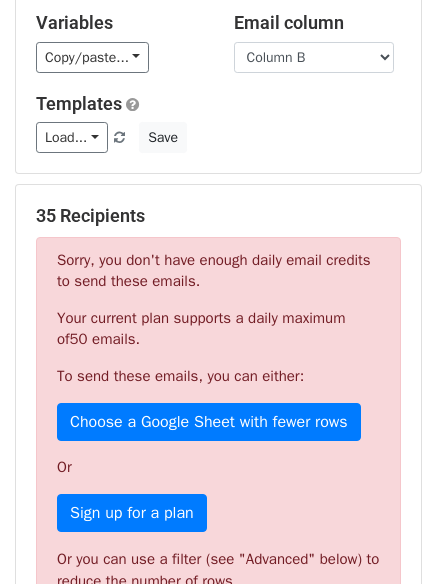 scroll, scrollTop: 828, scrollLeft: 0, axis: vertical 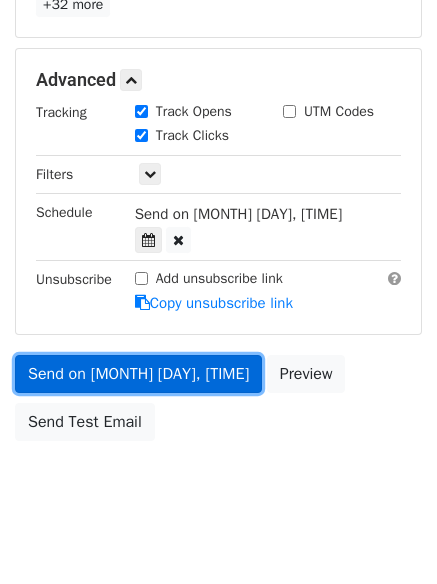 click on "Send on Aug 5 at 5:00pm" at bounding box center (138, 374) 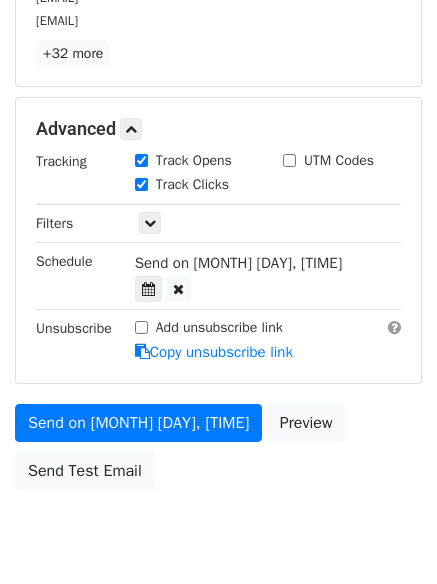 scroll, scrollTop: 828, scrollLeft: 0, axis: vertical 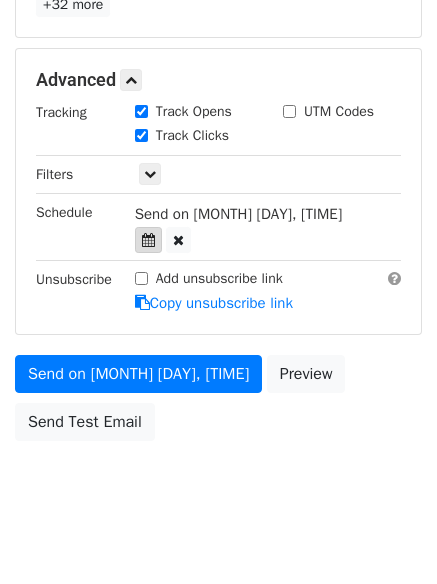 click at bounding box center (148, 240) 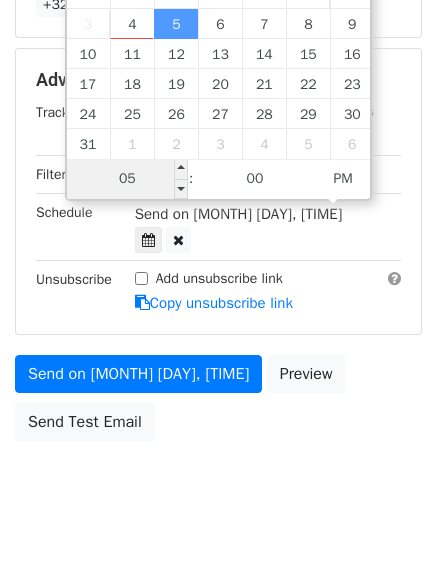 click on "05" at bounding box center [128, 179] 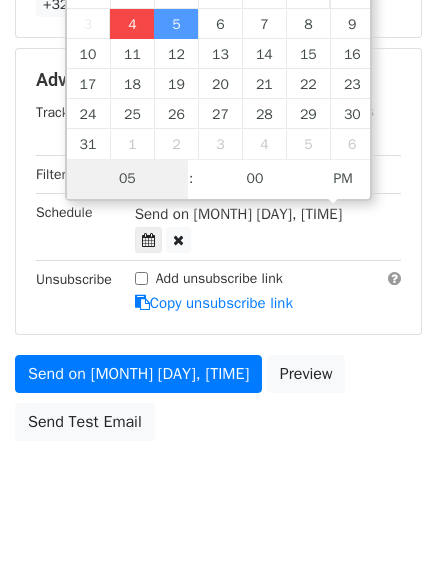 type on "2025-08-04 17:00" 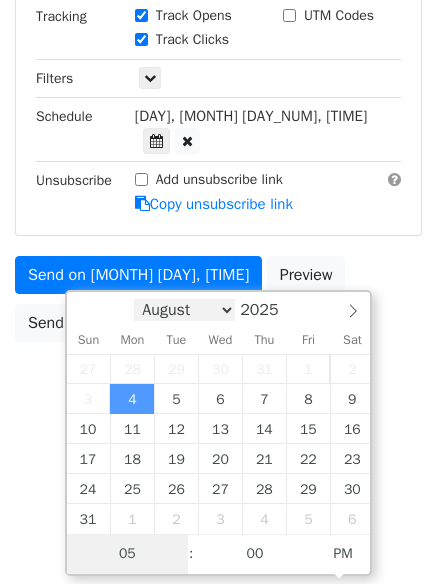 scroll, scrollTop: 453, scrollLeft: 0, axis: vertical 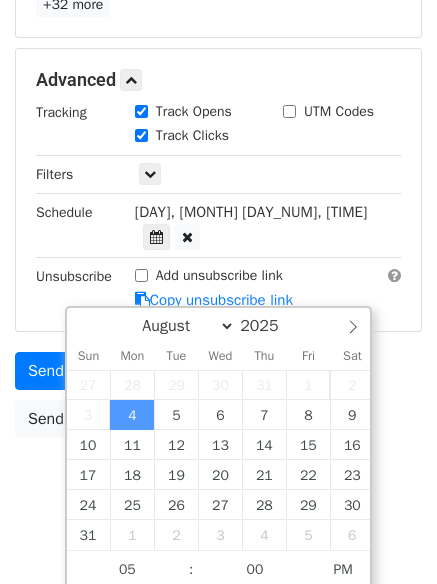 click on "New Campaign
Daily emails left: 50
Google Sheet:
Hunting
Variables
Copy/paste...
{{Column A}}
{{Column B}}
{{Column C}}
Email column
Column A
Column B
Column C
Templates
Load...
No templates saved
Save
35 Recipients
info@bellafsm.com
info@precision7usa.com
info@wisemedicalbilling.com
+32 more
35 Recipients
×
info@bellafsm.com
info@precision7usa.com
info@wisemedicalbilling.com
info@eb5brics.com
support@buildmagazine.com
customer_care@auleatherx.com
info@oxygenhydrogen-generator.com
sales@springleafsmodern.com.sg
sales@the-lyndenwoods.com.sg
alfordtravis@att.net
support@roofomega.com
contact@roofmedic.com
hello@opennshut.com.au
sales@lesera.com
info@aerapy.com
sales@samuraiswordstore.com" at bounding box center (218, 53) 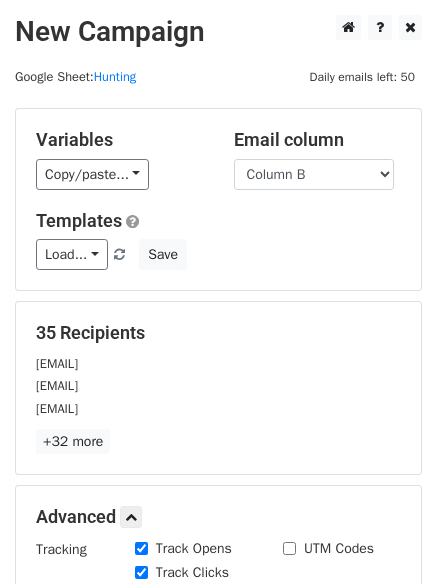 scroll, scrollTop: 437, scrollLeft: 0, axis: vertical 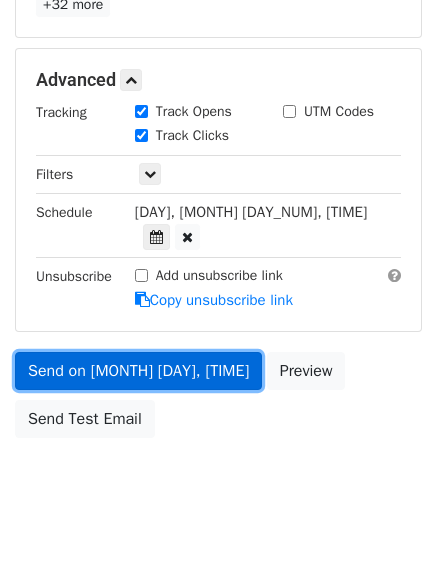 click on "Send on Aug 4 at 5:00pm" at bounding box center (138, 371) 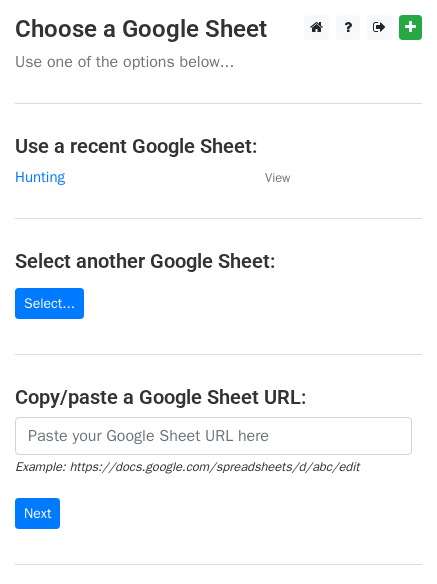 scroll, scrollTop: 0, scrollLeft: 0, axis: both 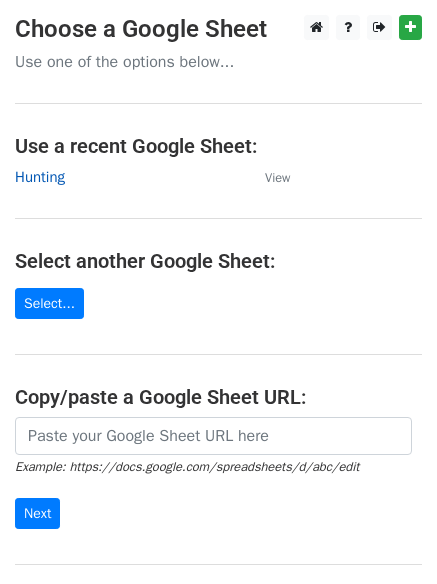 click on "Hunting" at bounding box center [40, 177] 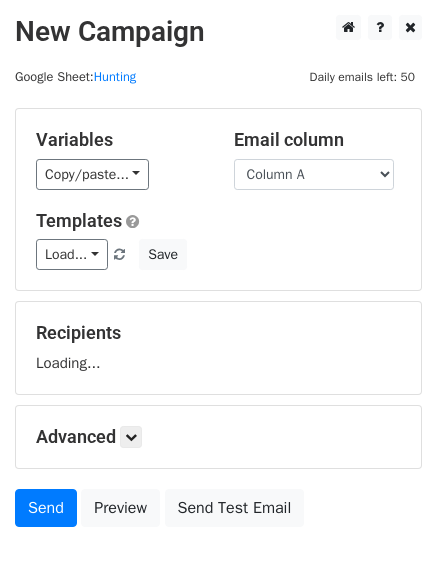 scroll, scrollTop: 0, scrollLeft: 0, axis: both 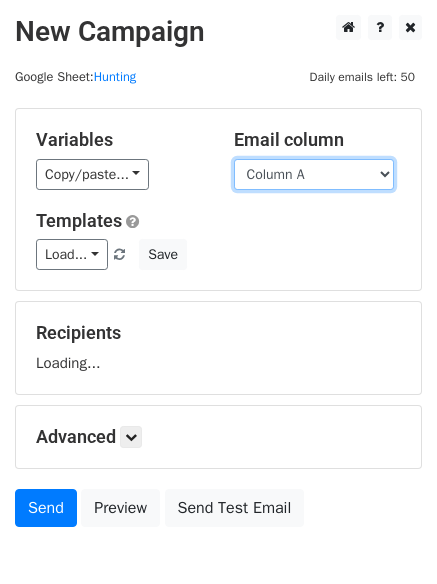 click on "Column A
Column B
Column C" at bounding box center (314, 174) 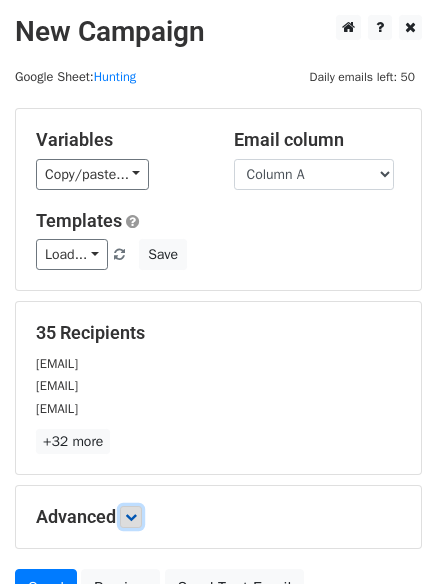 click at bounding box center (131, 517) 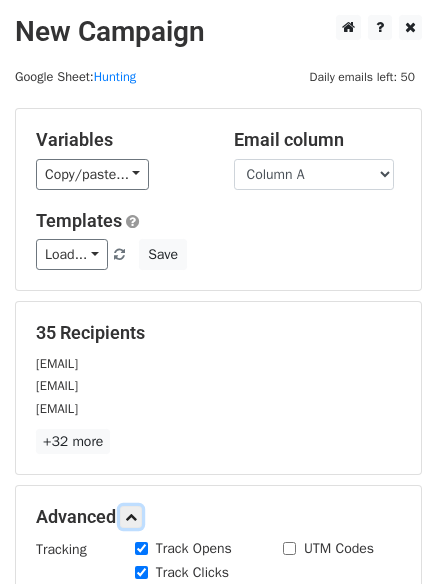 scroll, scrollTop: 380, scrollLeft: 0, axis: vertical 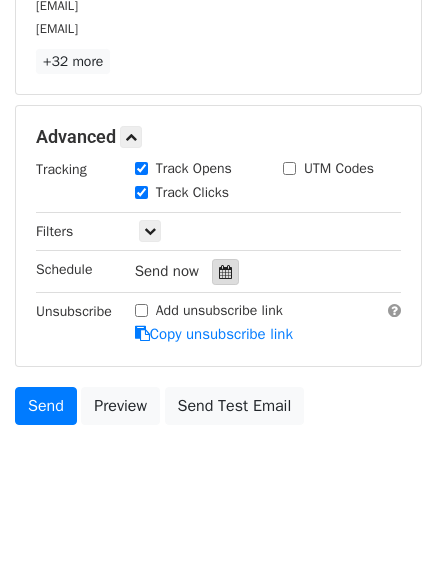 click at bounding box center [225, 272] 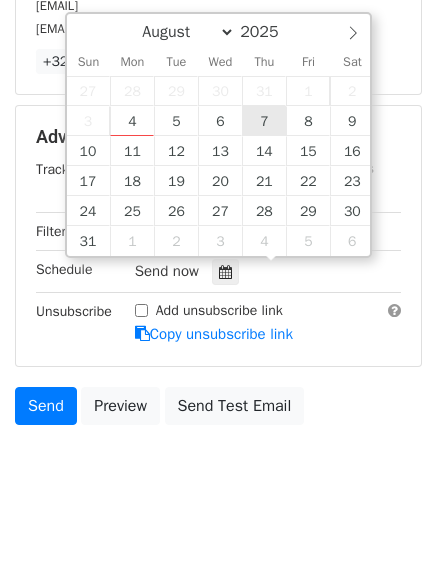 type on "2025-08-07 12:00" 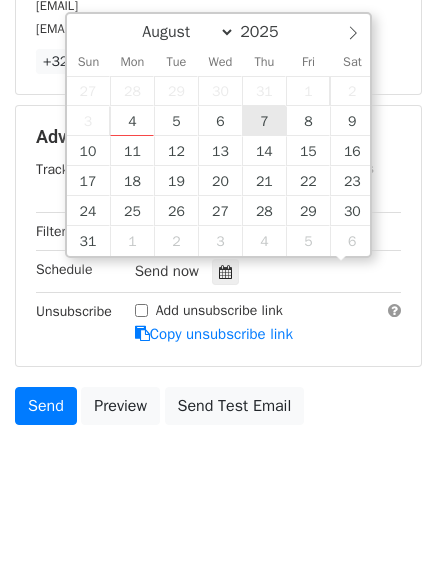 scroll, scrollTop: 1, scrollLeft: 0, axis: vertical 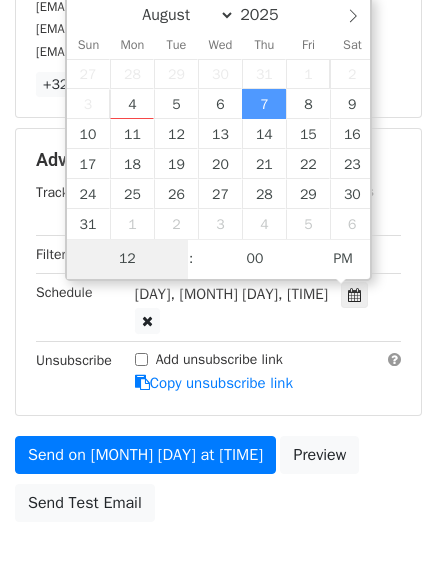 type on "7" 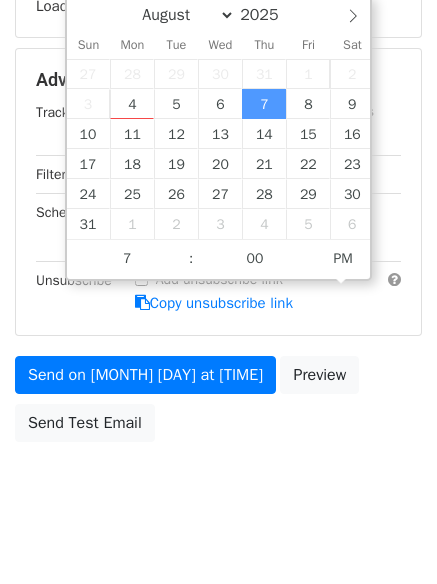 type on "2025-08-07 19:00" 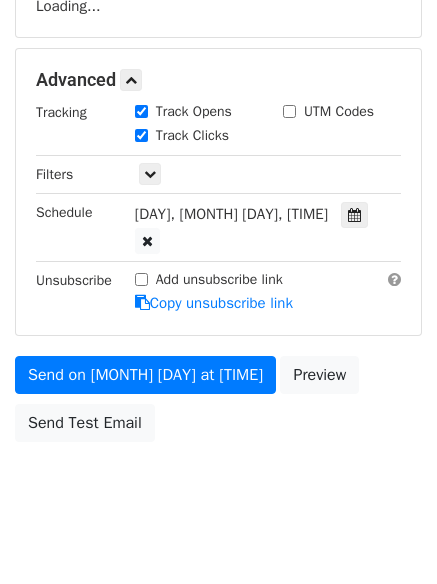 click on "New Campaign
Daily emails left: 50
Google Sheet:
Hunting
Variables
Copy/paste...
{{Column A}}
{{Column B}}
{{Column C}}
Email column
Column A
Column B
Column C
Templates
Load...
No templates saved
Save
Recipients Loading...
Advanced
Tracking
Track Opens
UTM Codes
Track Clicks
Filters
Only include spreadsheet rows that match the following filters:
Schedule
Thu, Aug 7, 12:00pm
2025-08-07 19:00
Unsubscribe
Add unsubscribe link
Copy unsubscribe link
Send on Aug 7 at 12:00pm
Preview
Send Test Email
August September October November December 2025
Sun Mon Tue Wed Thu Fri Sat
27 28 29 30 31" at bounding box center (218, 95) 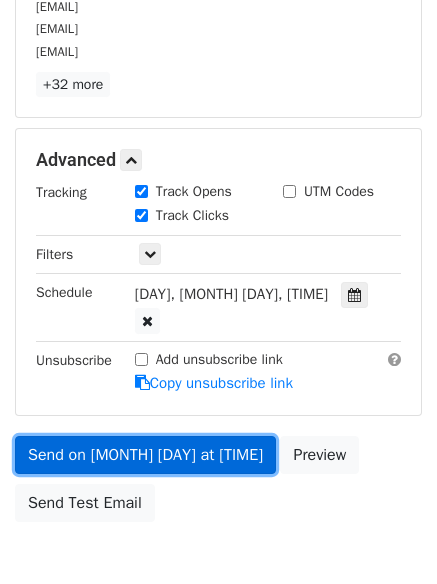 click on "Send on Aug 7 at 7:00pm" at bounding box center (145, 455) 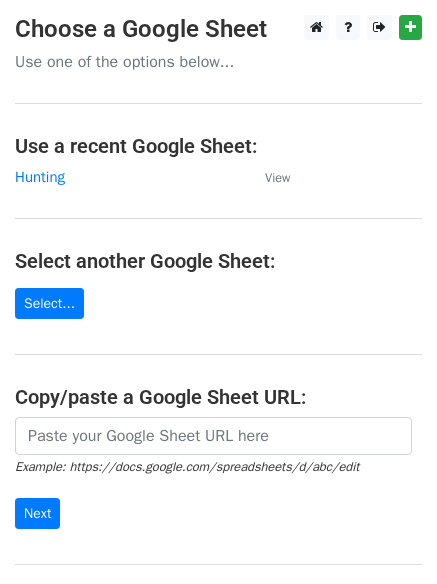 scroll, scrollTop: 0, scrollLeft: 0, axis: both 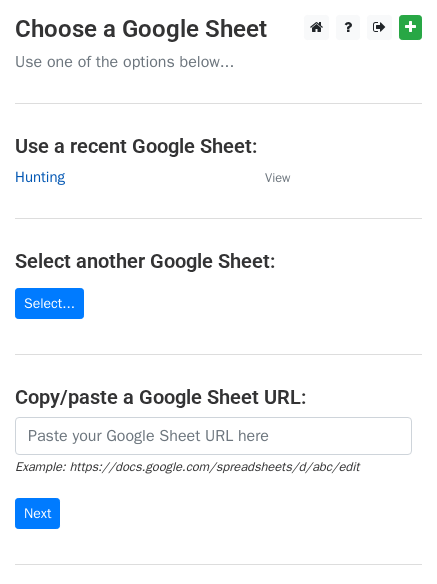 click on "Hunting" at bounding box center [40, 177] 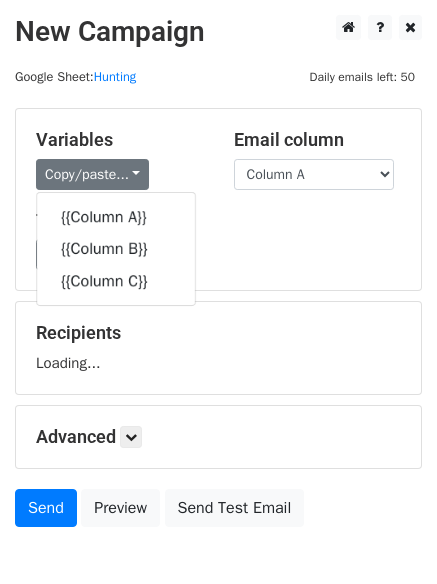 scroll, scrollTop: 0, scrollLeft: 0, axis: both 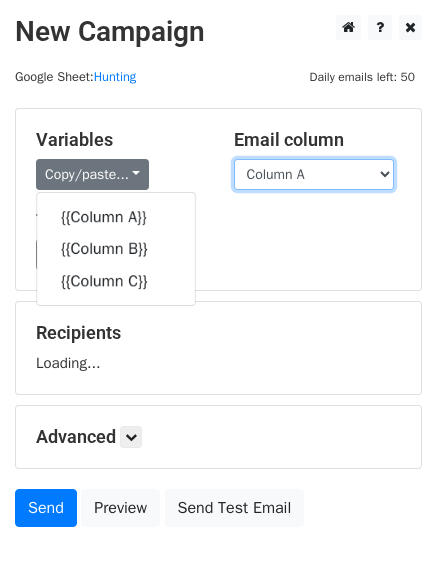 click on "Column A
Column B
Column C" at bounding box center (314, 174) 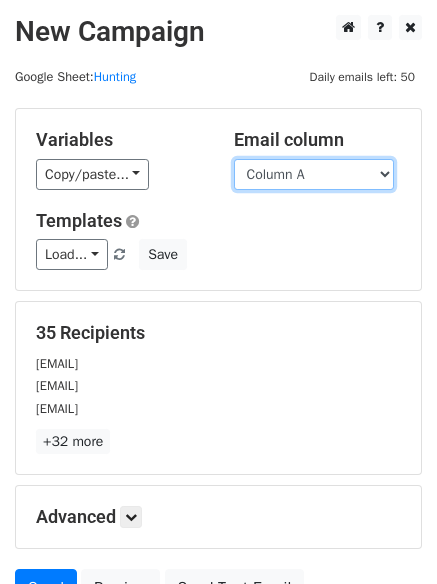 click on "Column A
Column B
Column C" at bounding box center [314, 174] 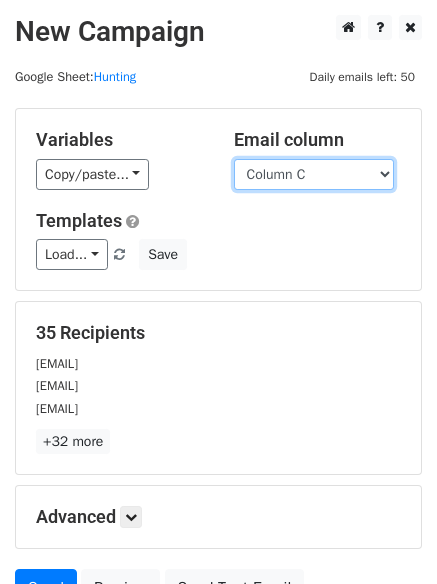 click on "Column A
Column B
Column C" at bounding box center [314, 174] 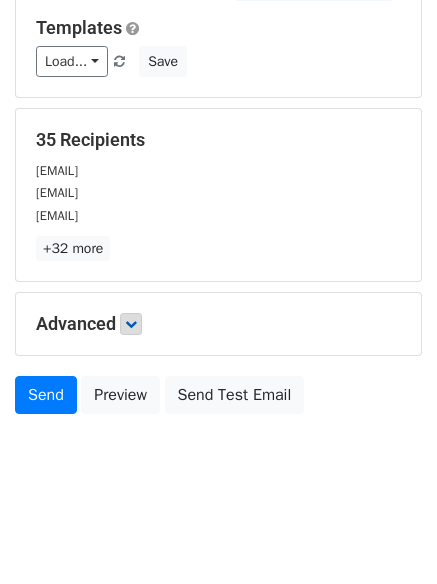 scroll, scrollTop: 113, scrollLeft: 0, axis: vertical 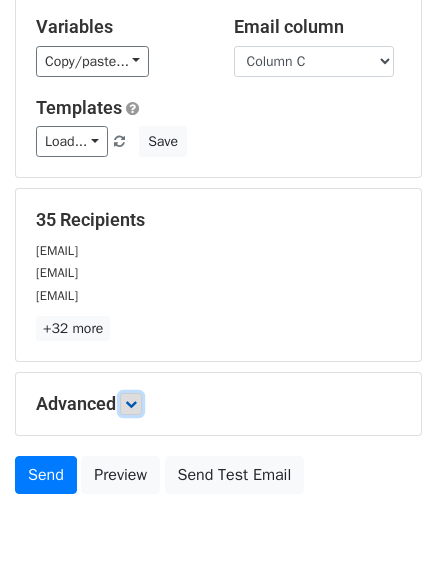 drag, startPoint x: 126, startPoint y: 320, endPoint x: 157, endPoint y: 340, distance: 36.891735 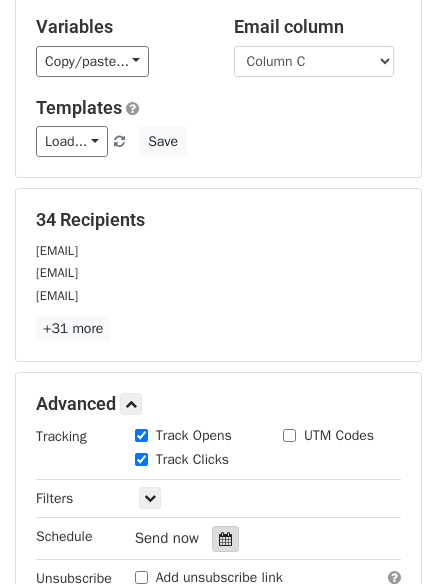 click on "Track Clicks" at bounding box center [194, 461] 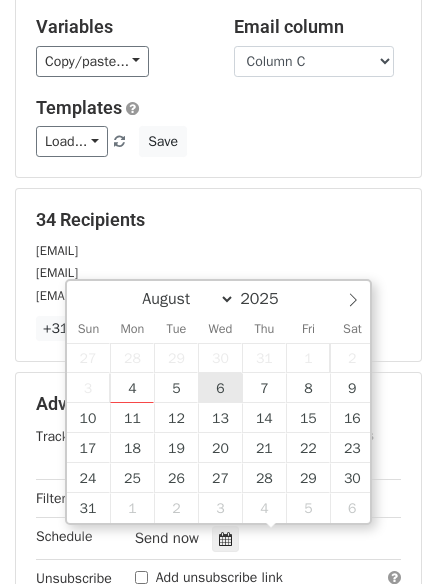type on "2025-08-06 12:00" 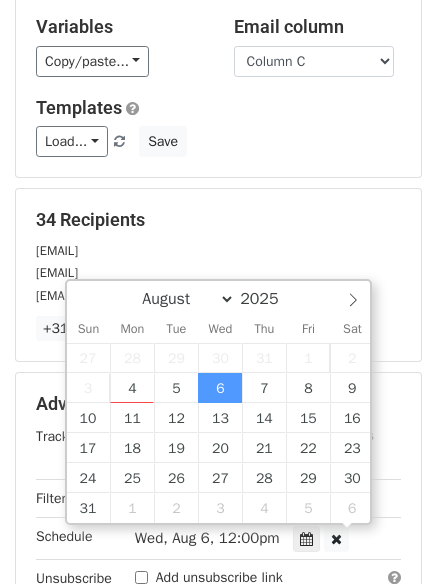scroll, scrollTop: 1, scrollLeft: 0, axis: vertical 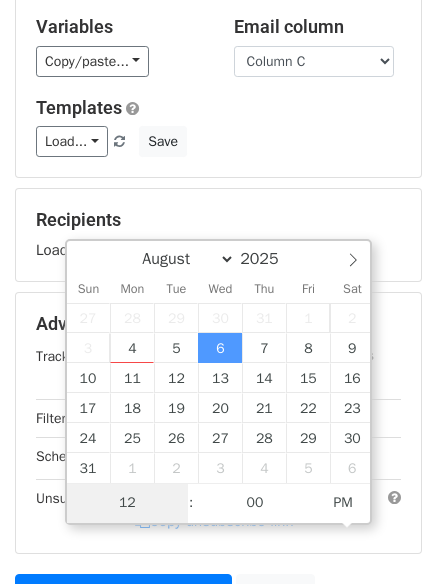 type on "6" 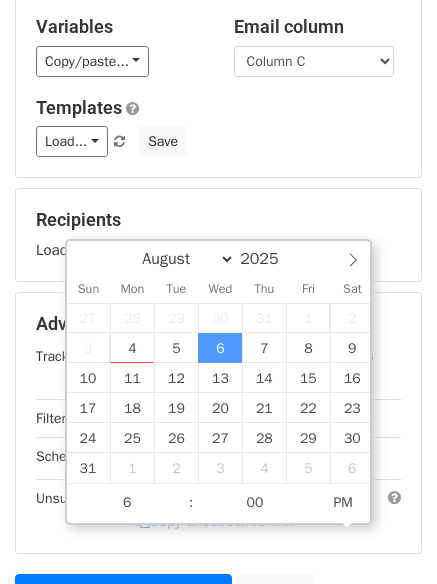 type on "2025-08-06 18:00" 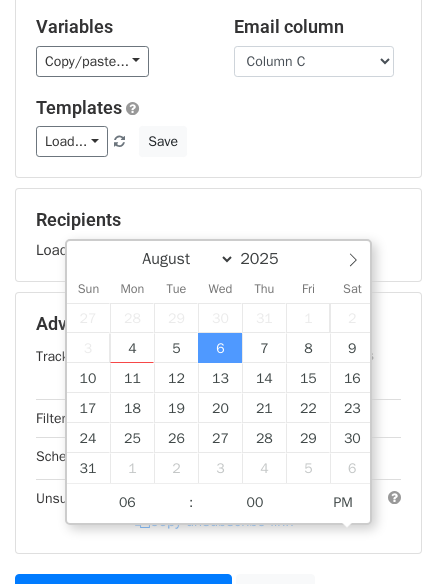 click on "Variables
Copy/paste...
{{Column A}}
{{Column B}}
{{Column C}}
Email column
Column A
Column B
Column C
Templates
Load...
No templates saved
Save
Recipients Loading...
Advanced
Tracking
Track Opens
UTM Codes
Track Clicks
Filters
Only include spreadsheet rows that match the following filters:
Schedule
Wed, Aug 6, 12:00pm
2025-08-06 18:00
Unsubscribe
Add unsubscribe link
Copy unsubscribe link
Send on Aug 6 at 12:00pm
Preview
Send Test Email" at bounding box center [218, 332] 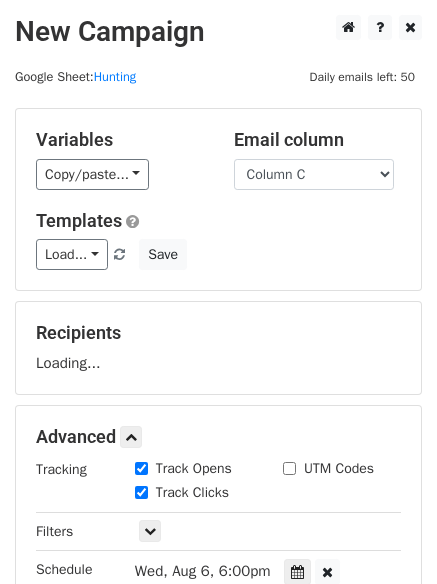 scroll, scrollTop: 357, scrollLeft: 0, axis: vertical 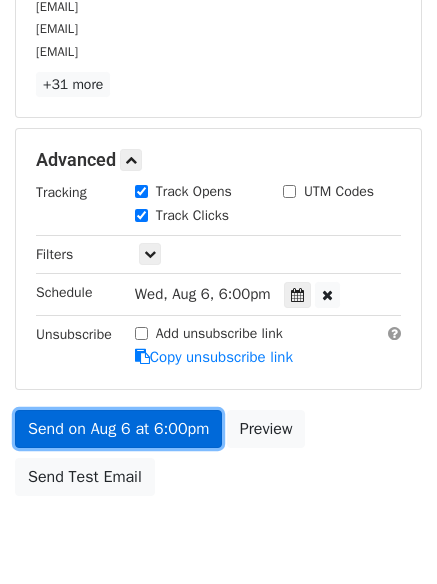 click on "Send on Aug 6 at 6:00pm" at bounding box center (118, 429) 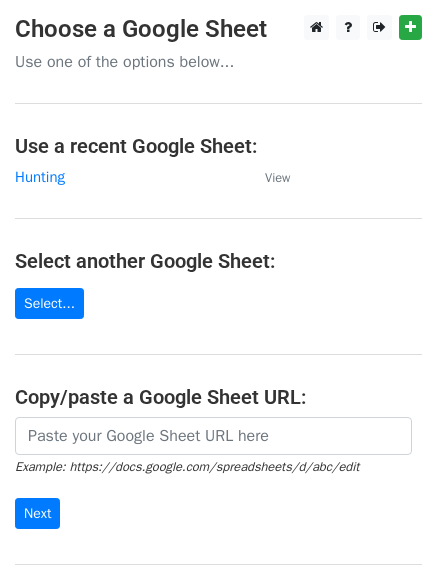 scroll, scrollTop: 0, scrollLeft: 0, axis: both 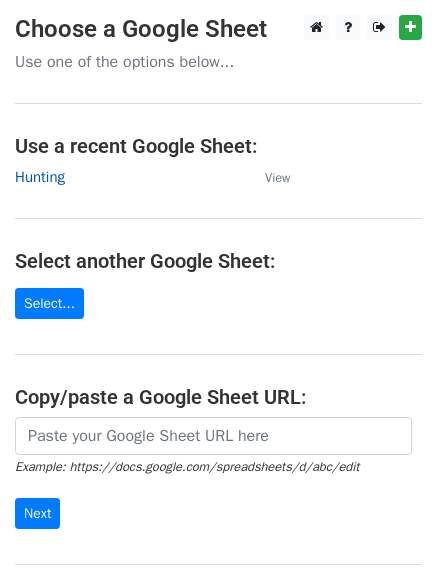 click on "Hunting" at bounding box center [40, 177] 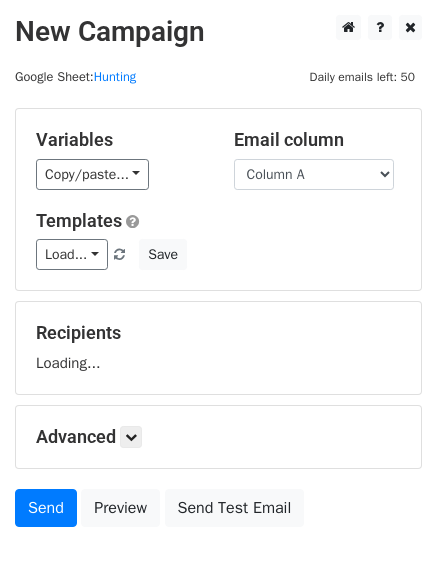 scroll, scrollTop: 0, scrollLeft: 0, axis: both 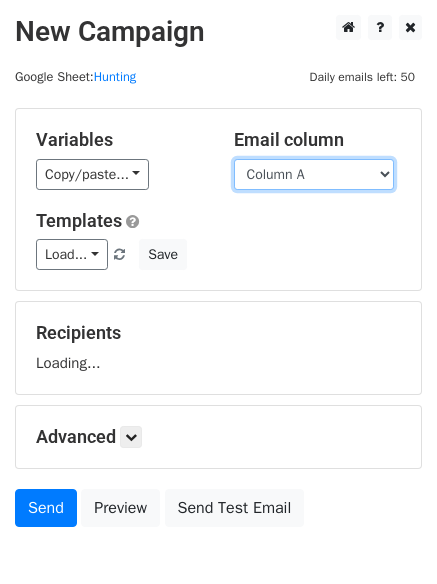 click on "Column A
Column B
Column C" at bounding box center [314, 174] 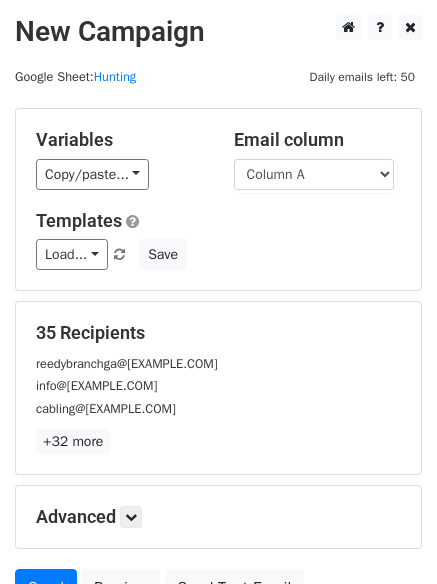 click on "Load...
No templates saved
Save" at bounding box center (218, 254) 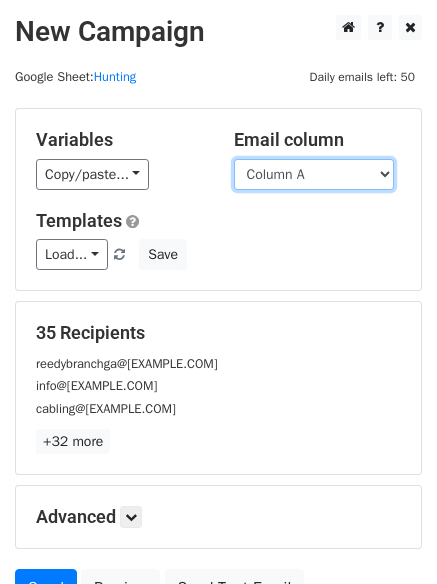 click on "Column A
Column B
Column C" at bounding box center [314, 174] 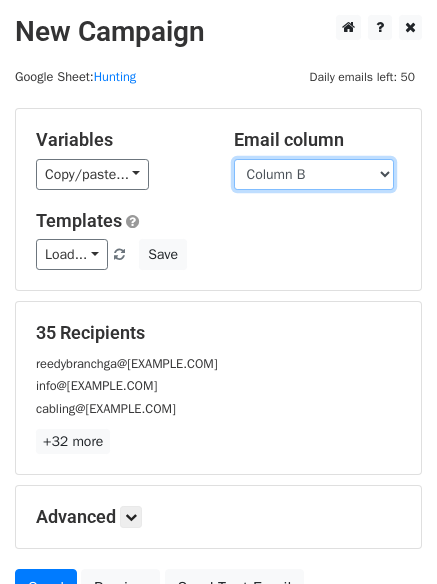 click on "Column A
Column B
Column C" at bounding box center [314, 174] 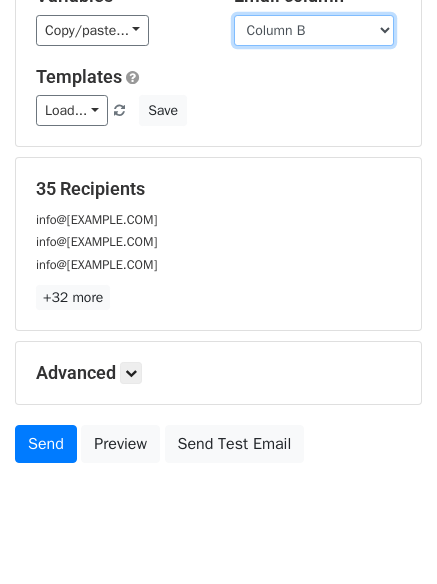 scroll, scrollTop: 193, scrollLeft: 0, axis: vertical 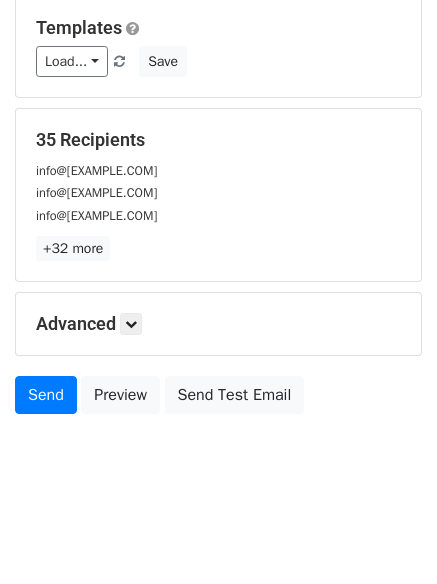 click on "Advanced" at bounding box center [218, 324] 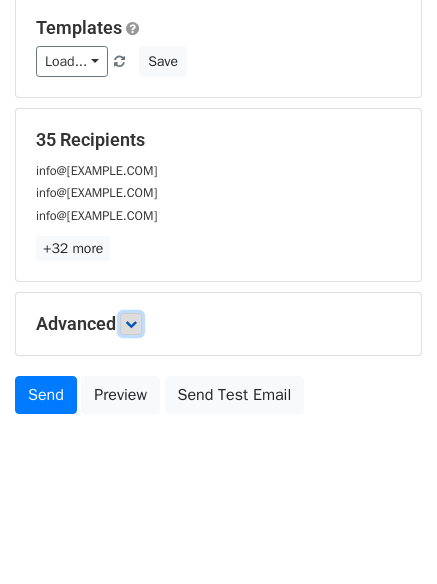 click at bounding box center [131, 324] 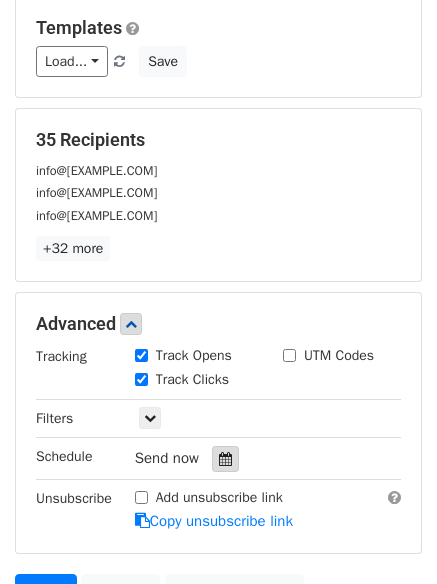 click at bounding box center (225, 459) 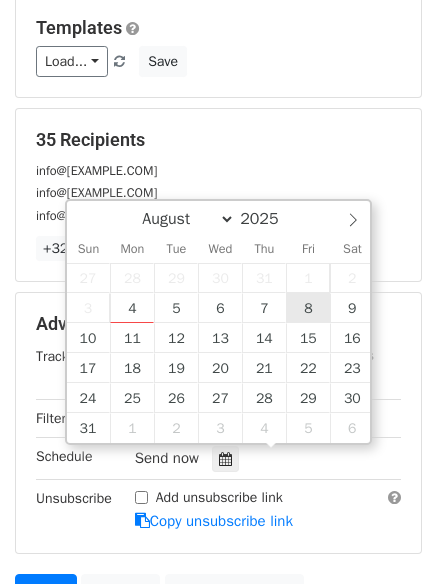 type on "2025-08-08 12:00" 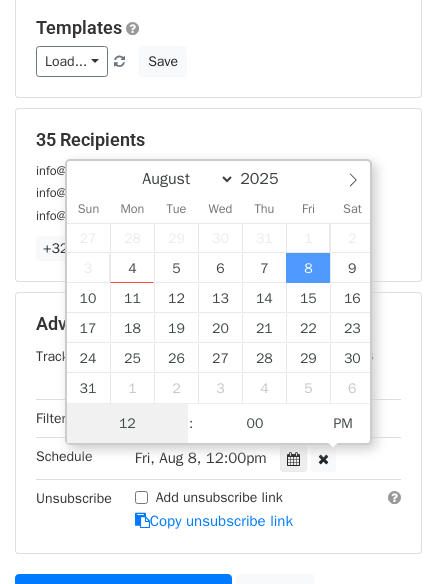scroll, scrollTop: 1, scrollLeft: 0, axis: vertical 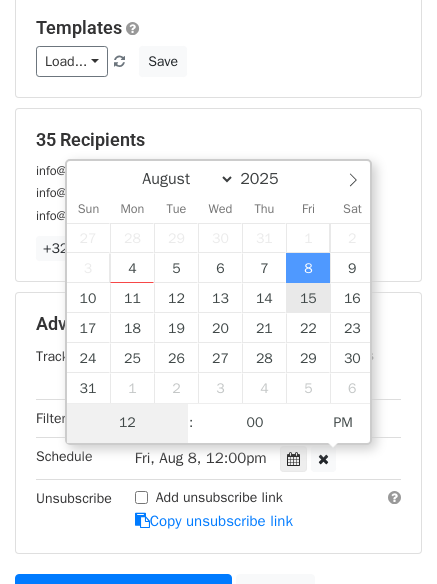 type on "8" 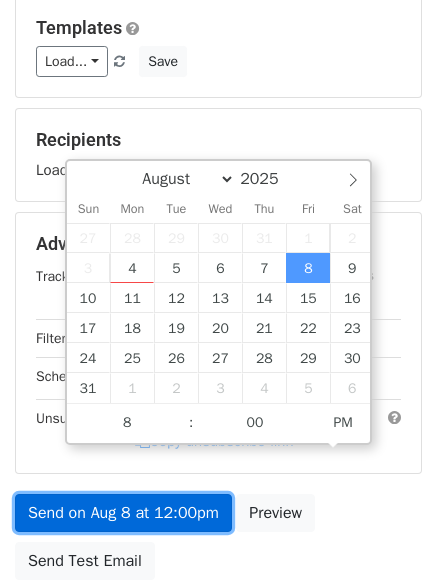 type on "2025-08-08 20:00" 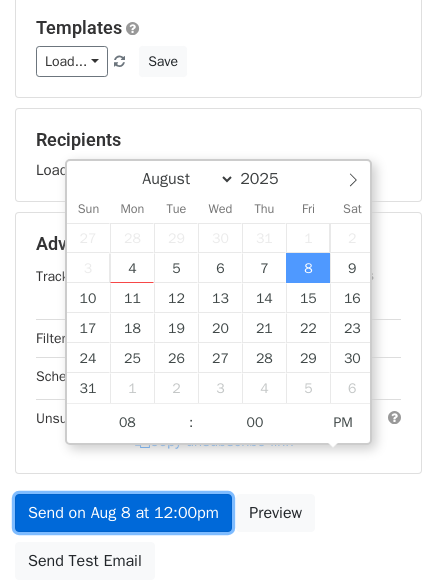 click on "Fri, Aug 8, 12:00pm 2025-08-08 20:00" at bounding box center (218, 252) 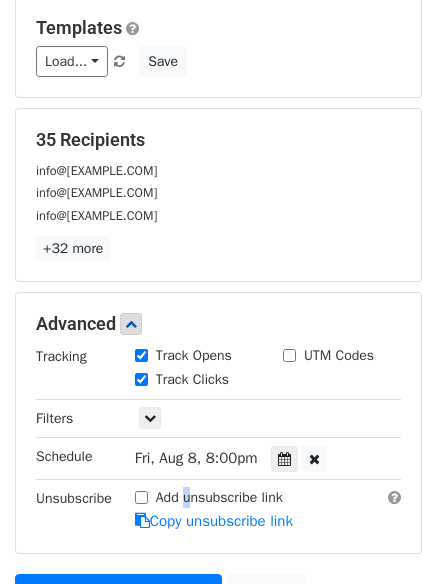 drag, startPoint x: 190, startPoint y: 503, endPoint x: 157, endPoint y: 469, distance: 47.38143 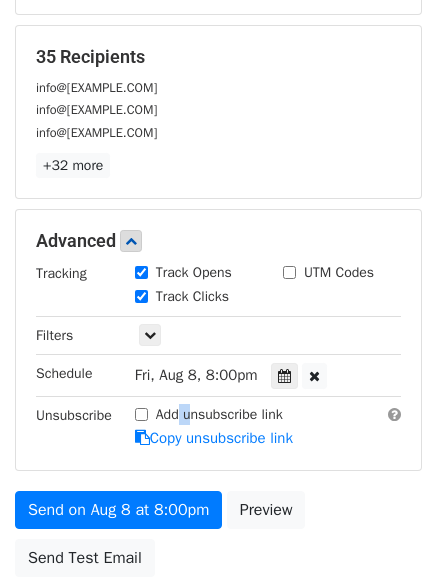 scroll, scrollTop: 437, scrollLeft: 0, axis: vertical 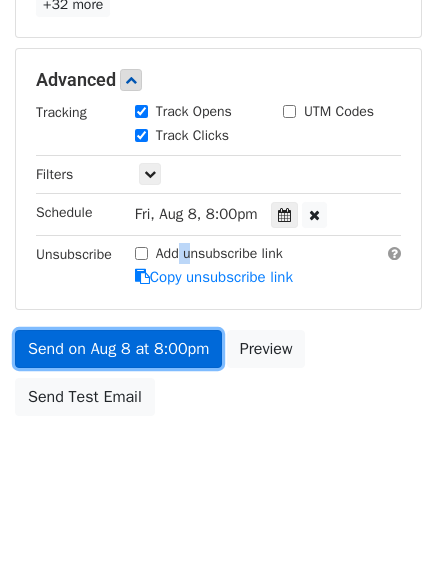 click on "Send on Aug 8 at 8:00pm" at bounding box center (118, 349) 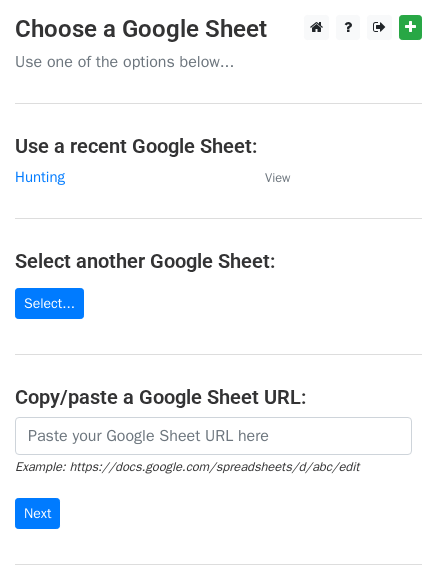 scroll, scrollTop: 0, scrollLeft: 0, axis: both 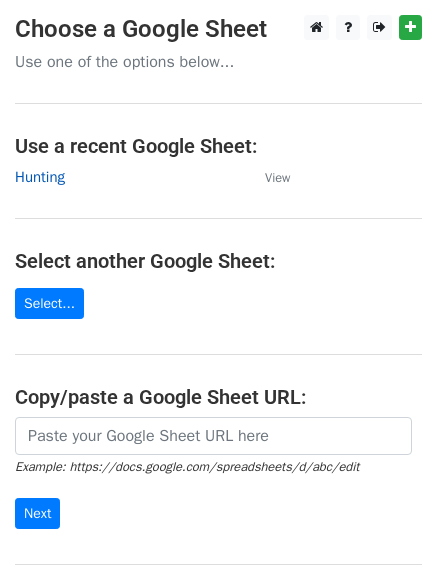 drag, startPoint x: 51, startPoint y: 174, endPoint x: 305, endPoint y: 193, distance: 254.70964 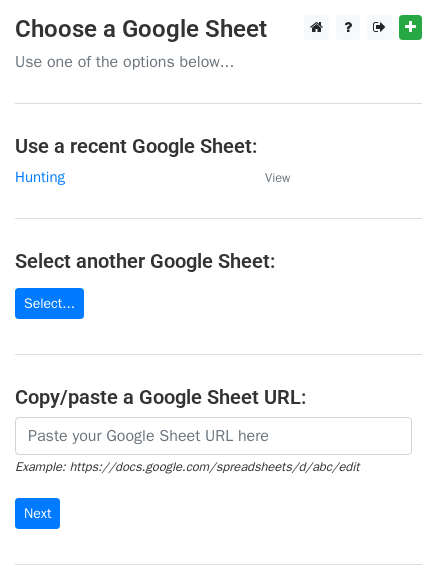 click on "Choose a Google Sheet
Use one of the options below...
Use a recent Google Sheet:
Hunting
View
Select another Google Sheet:
Select...
Copy/paste a Google Sheet URL:
Example:
https://docs.google.com/spreadsheets/d/abc/edit
Next
Google Sheets
Need help?
Help
×
Why do I need to copy/paste a Google Sheet URL?
Normally, MergeMail would show you a list of your Google Sheets to choose from, but because you didn't allow MergeMail access to your Google Drive, it cannot show you a list of your Google Sheets. You can read more about permissions in our  support pages .
If you'd like to see a list of your Google Sheets, you'll need to  sign out of MergeMail  and then sign back in and allow access to your Google Drive.
Are your recipients in a CSV or Excel file?
Import your CSV or Excel file into a Google Sheet  then try again.
Need help with something else?
Read our  ," at bounding box center (218, 325) 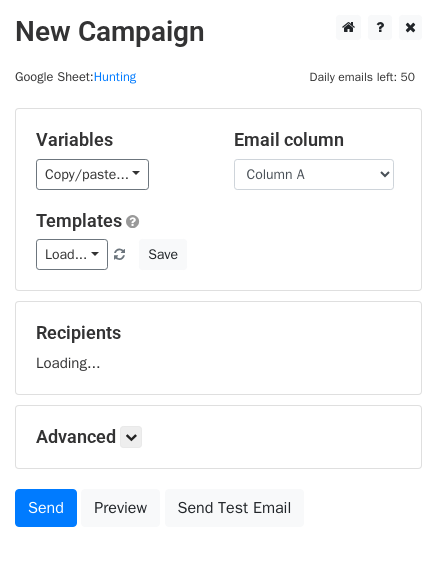 click on "Column A
Column B
Column C" at bounding box center [314, 174] 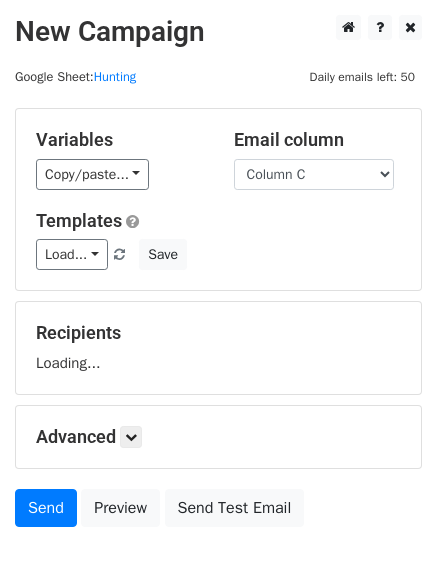 click on "Column A
Column B
Column C" at bounding box center (314, 174) 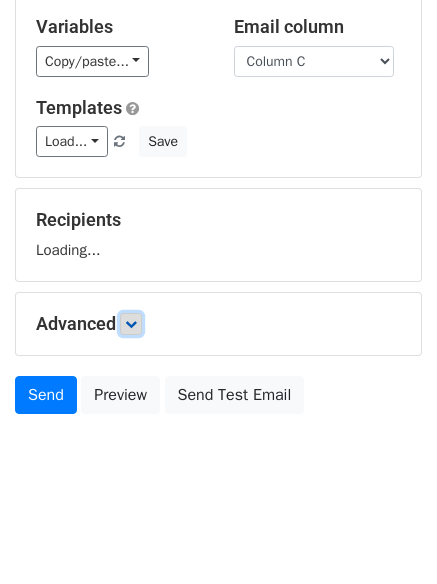 click at bounding box center [131, 324] 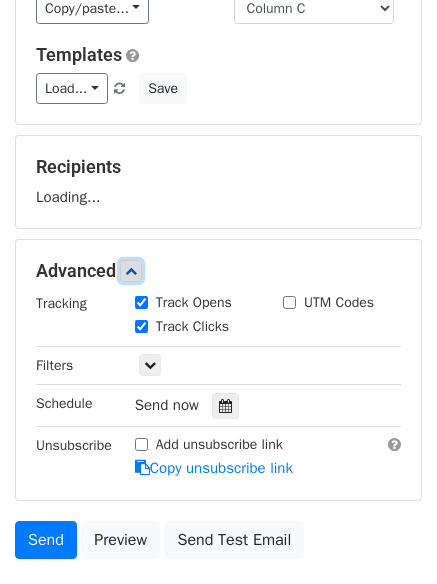 scroll, scrollTop: 245, scrollLeft: 0, axis: vertical 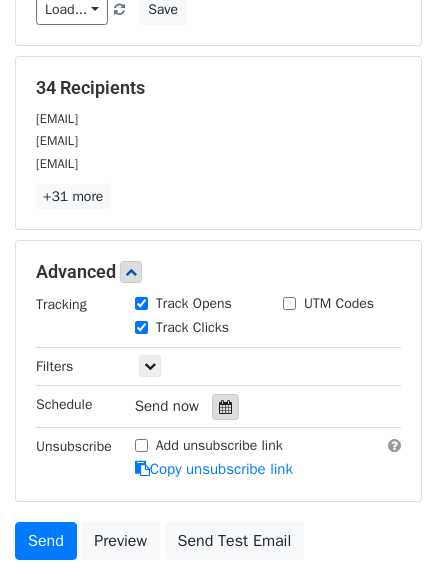 click at bounding box center (225, 407) 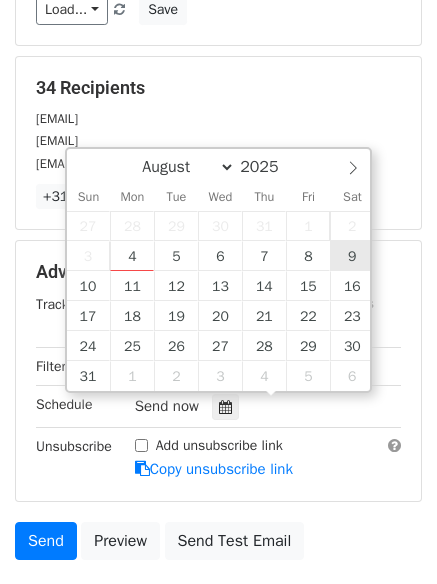type on "2025-08-09 12:00" 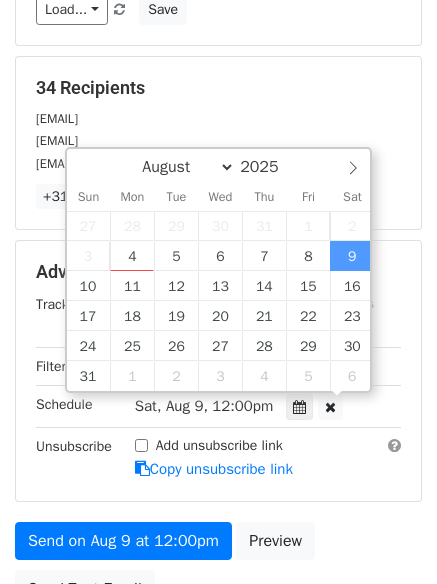 scroll, scrollTop: 1, scrollLeft: 0, axis: vertical 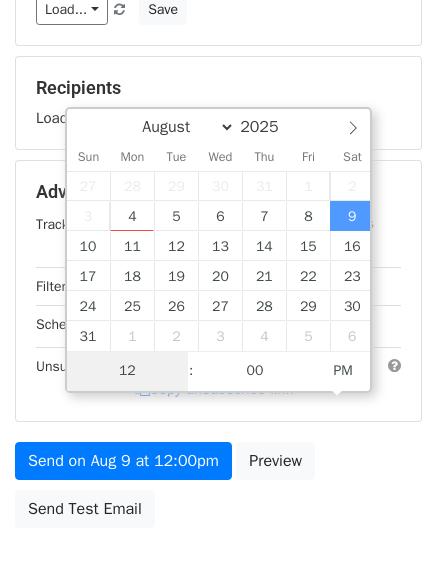 type on "9" 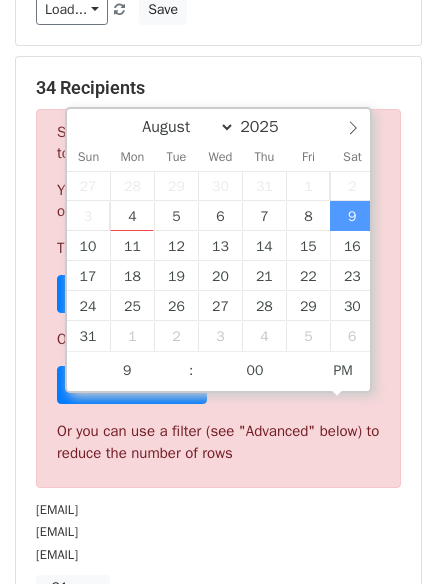 type on "2025-08-09 21:00" 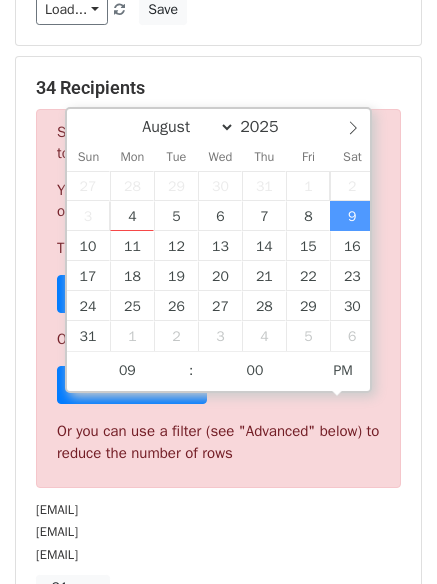 click on "[EMAIL]" at bounding box center (218, 531) 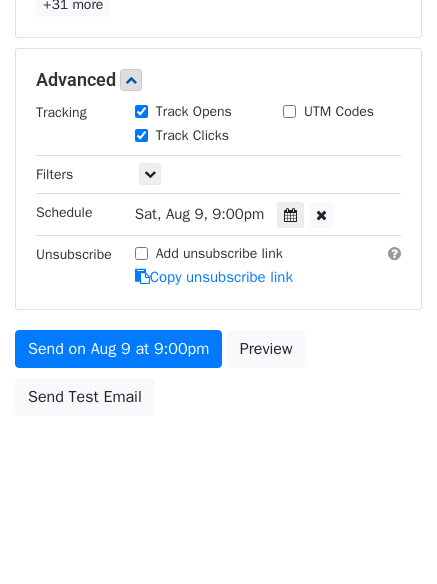 scroll, scrollTop: 357, scrollLeft: 0, axis: vertical 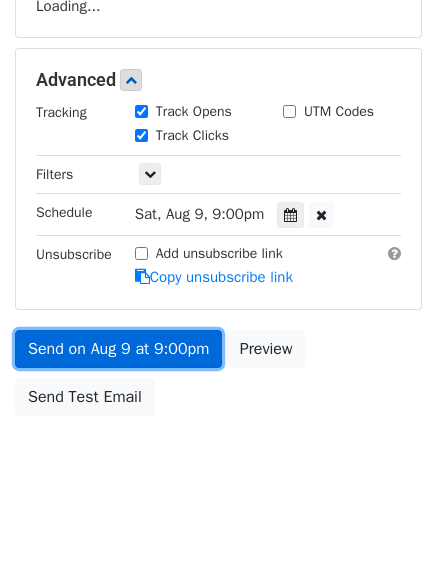 click on "Send on Aug 9 at 9:00pm" at bounding box center (118, 349) 